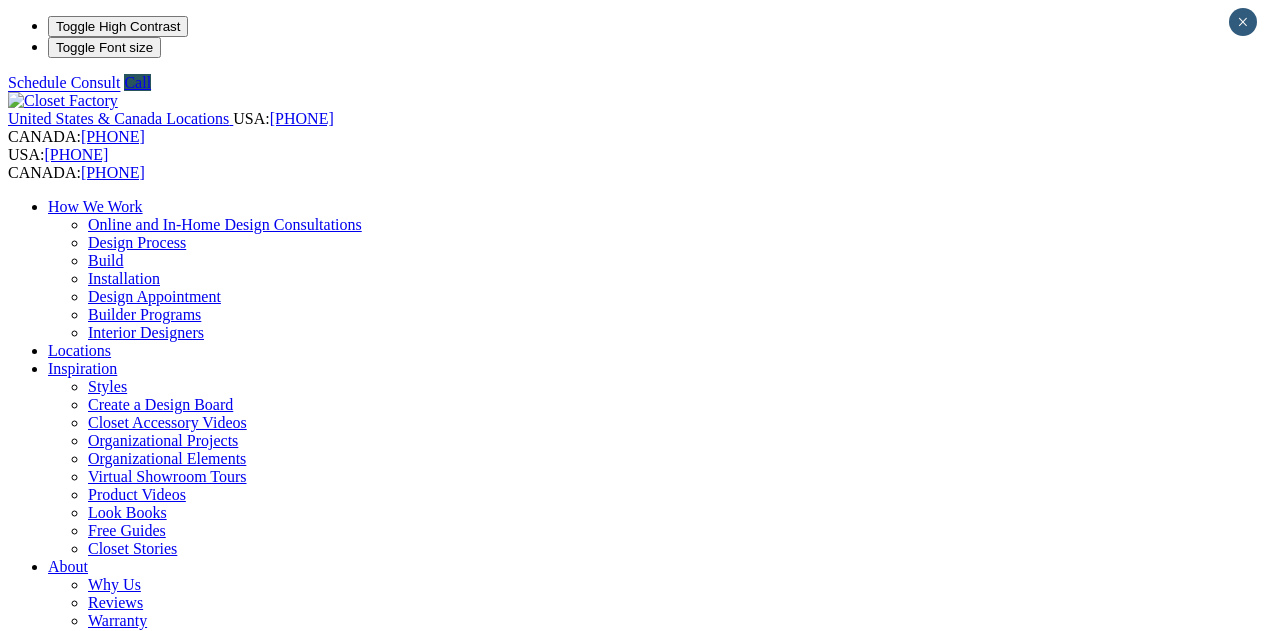 scroll, scrollTop: 0, scrollLeft: 0, axis: both 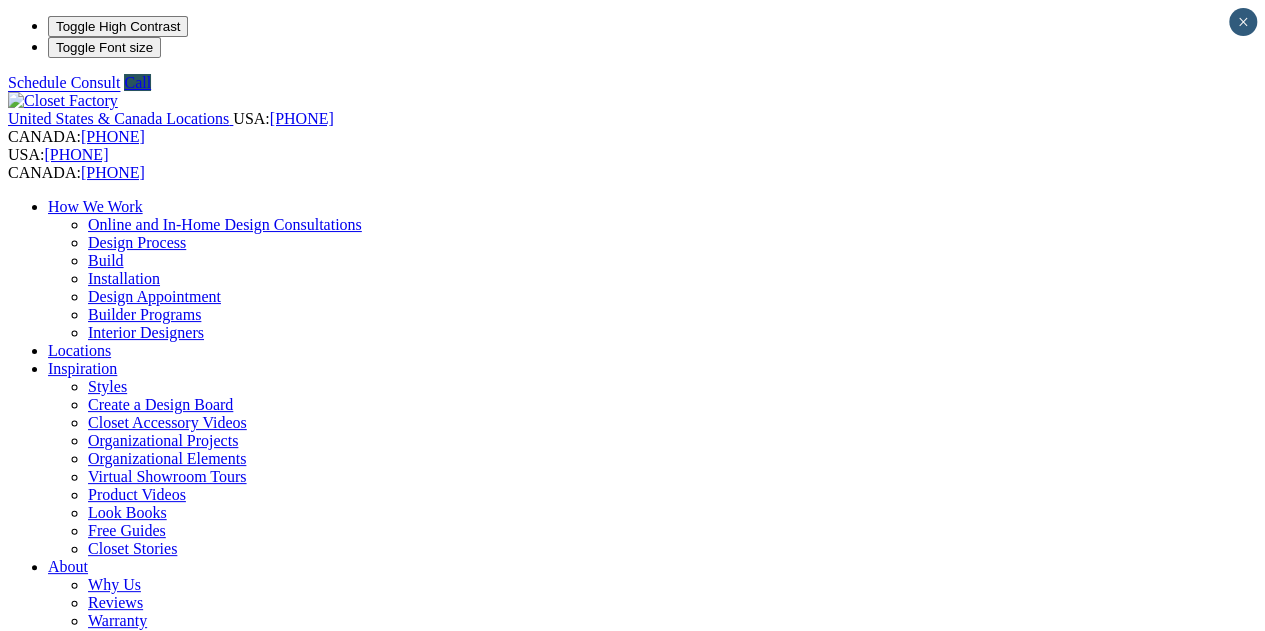 click on "Garage" at bounding box center (71, 868) 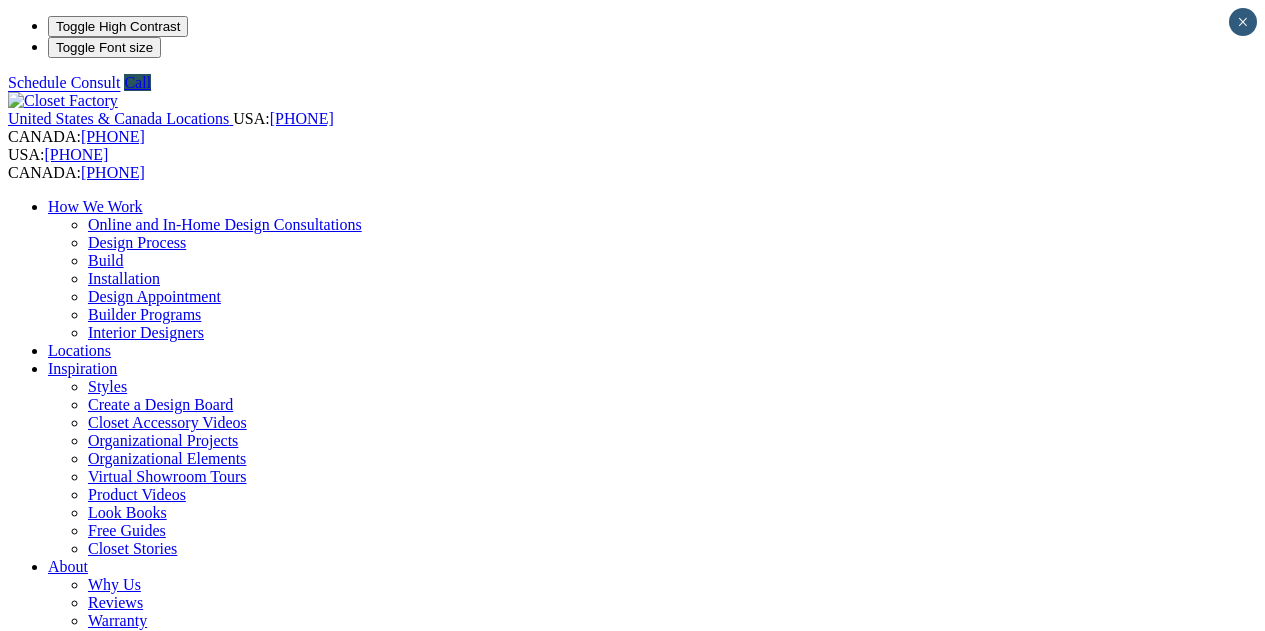 scroll, scrollTop: 0, scrollLeft: 0, axis: both 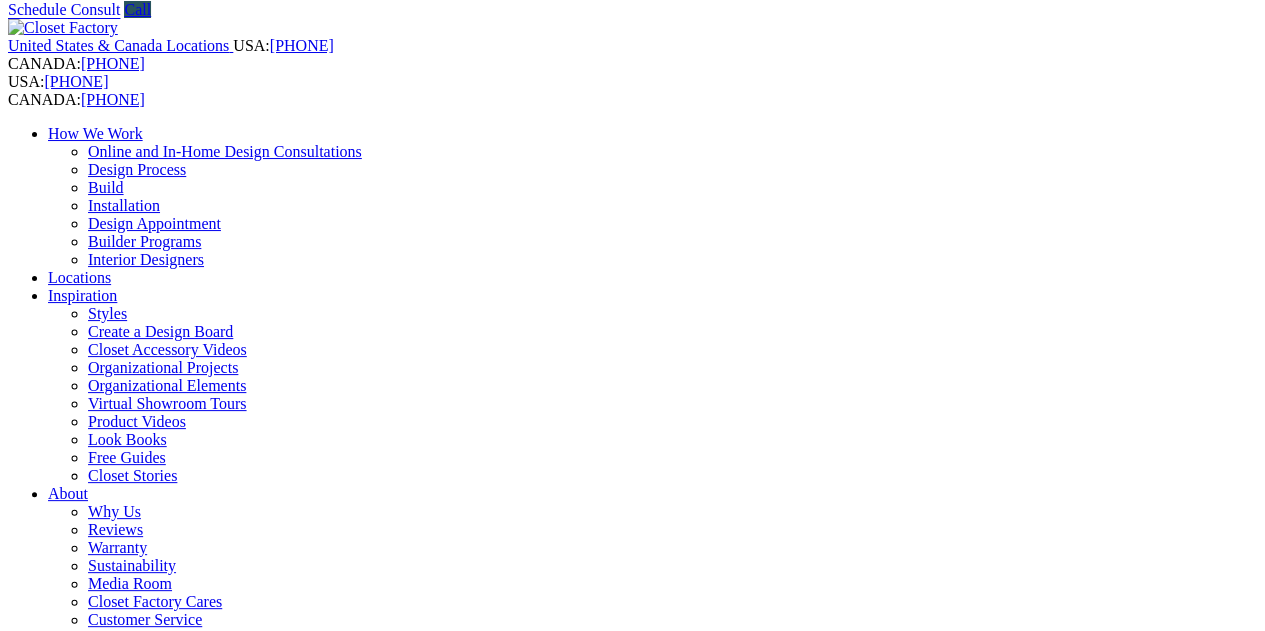 click on "Garage Storage Cabinets
Your garage can be more than just a space for cars and boxes. Add custom cabinets, workstations and shelves to maximize the storage in your home." at bounding box center [-1889, 2020] 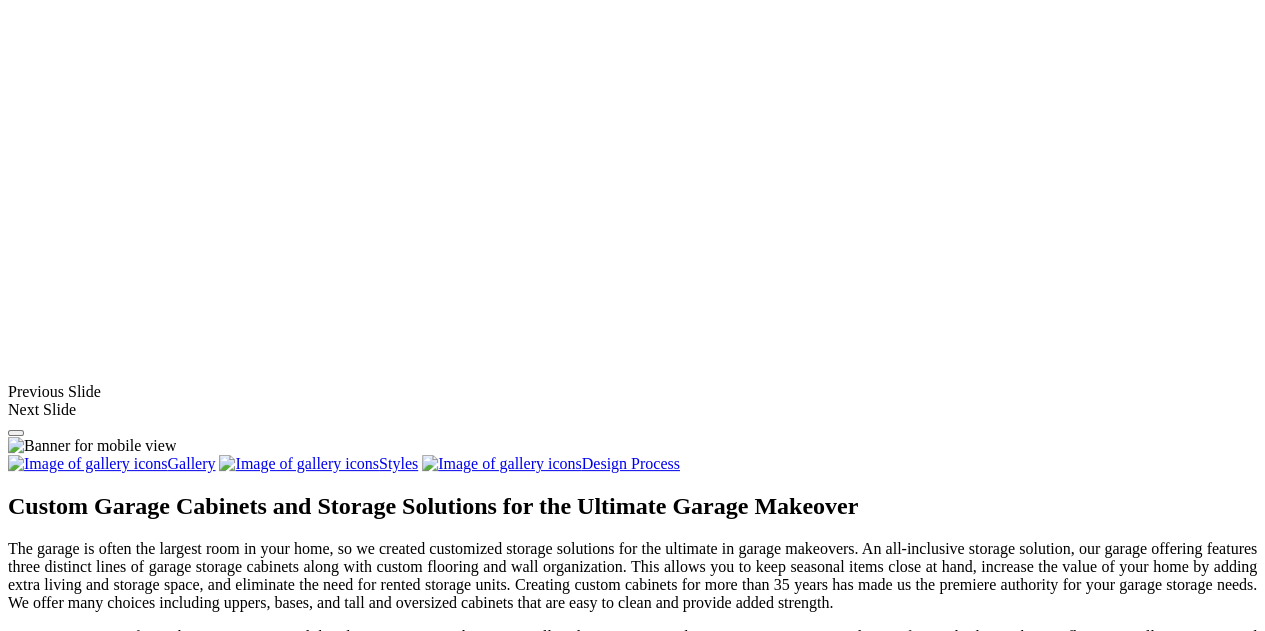 scroll, scrollTop: 1467, scrollLeft: 0, axis: vertical 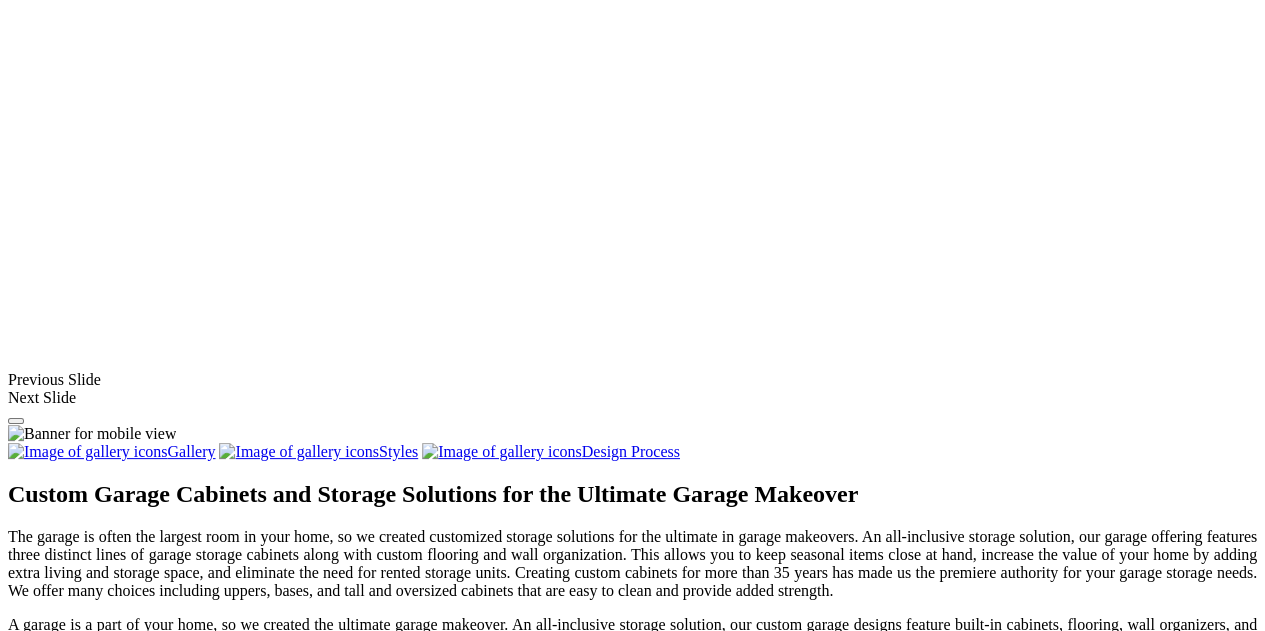 click at bounding box center [779, 1346] 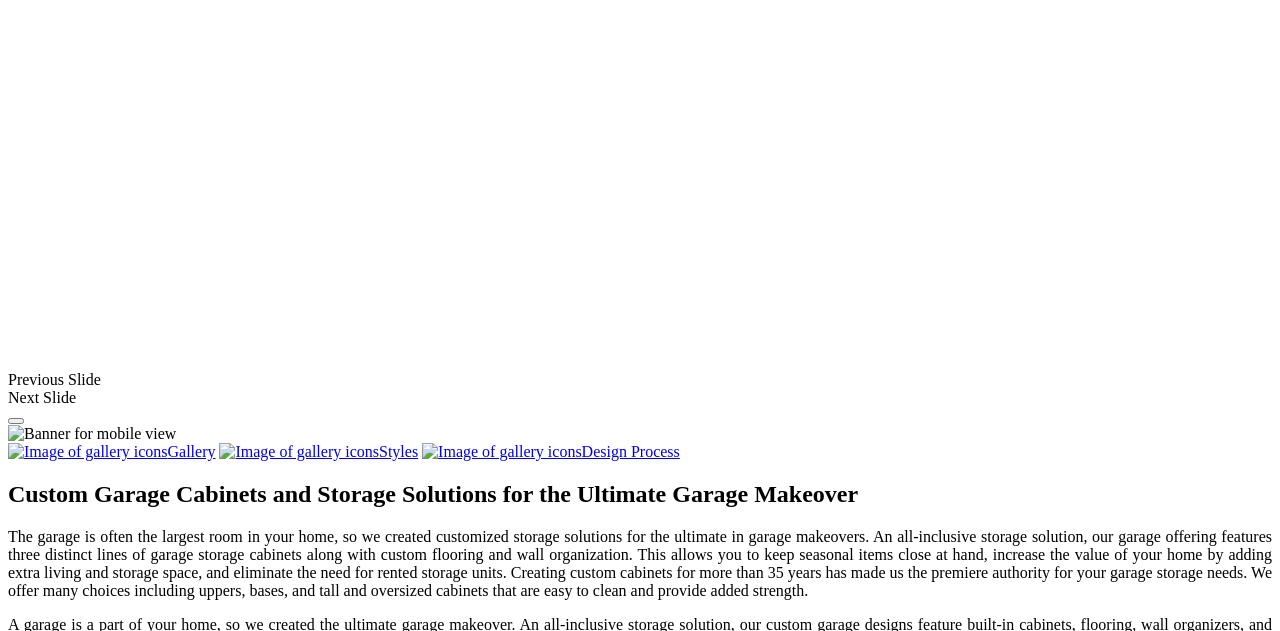 click at bounding box center [8, 33968] 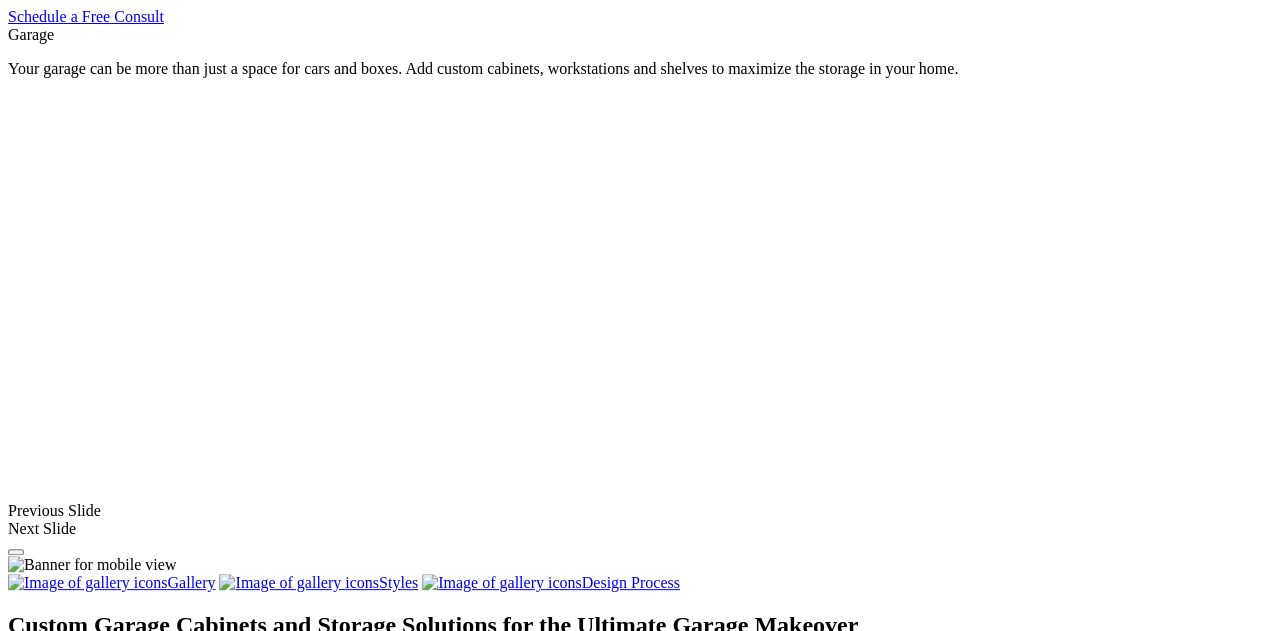 scroll, scrollTop: 1334, scrollLeft: 0, axis: vertical 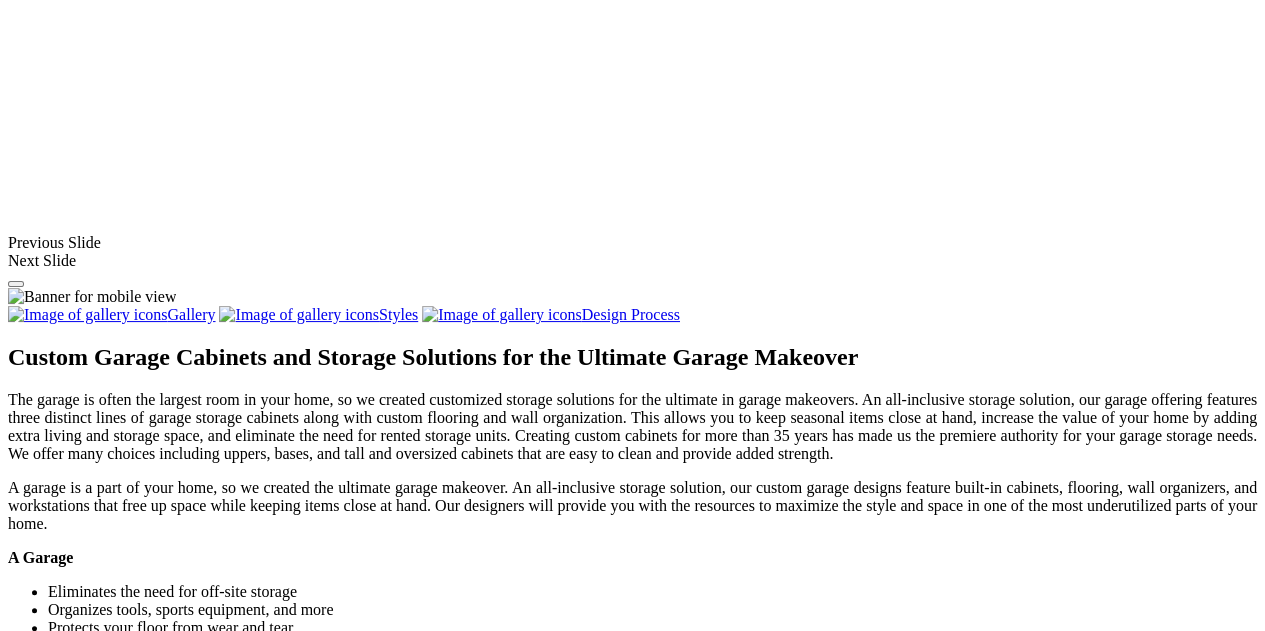 click on "Garage" at bounding box center [71, -592] 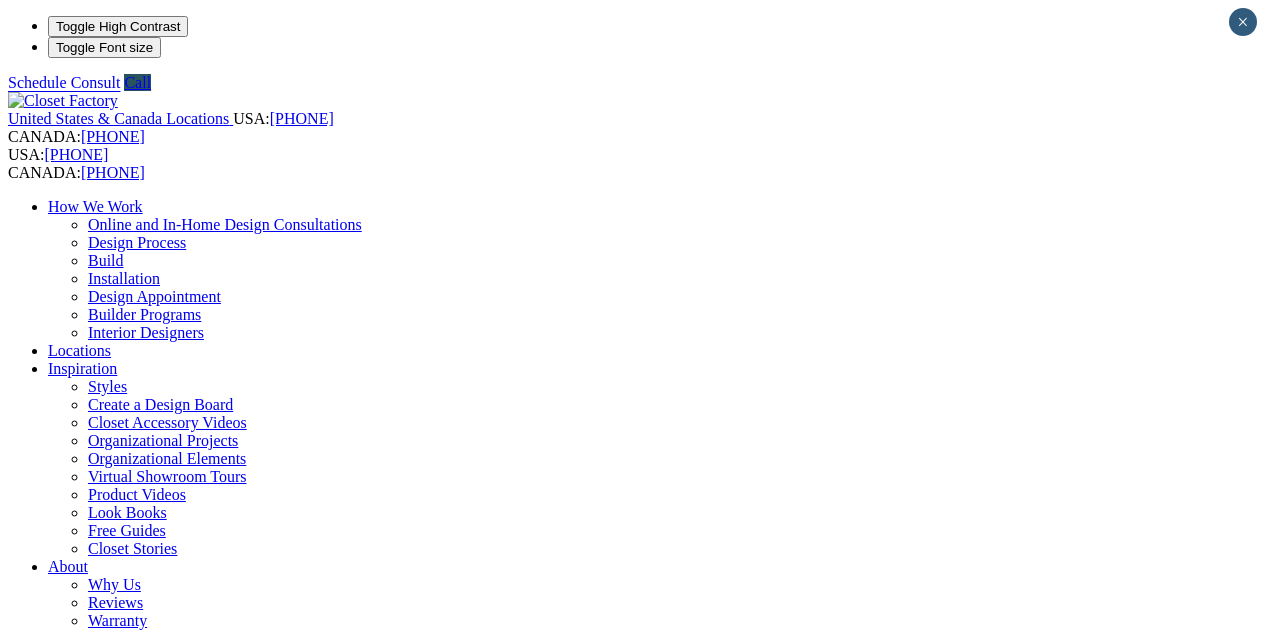 scroll, scrollTop: 0, scrollLeft: 0, axis: both 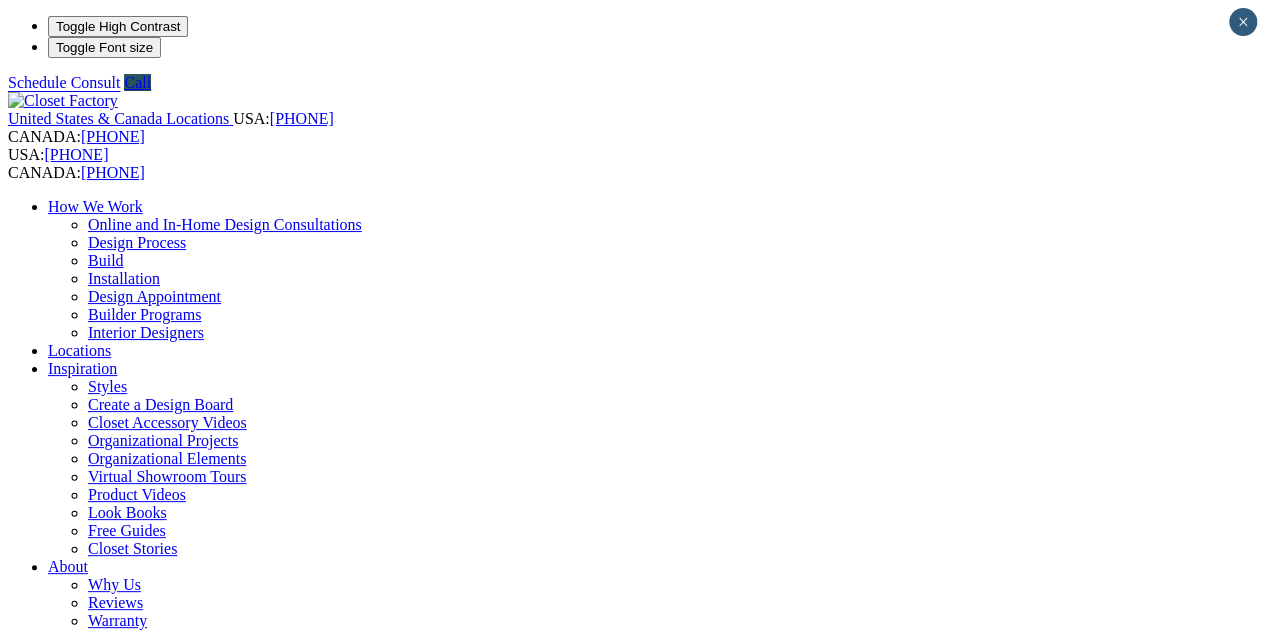 click at bounding box center [164, 1352] 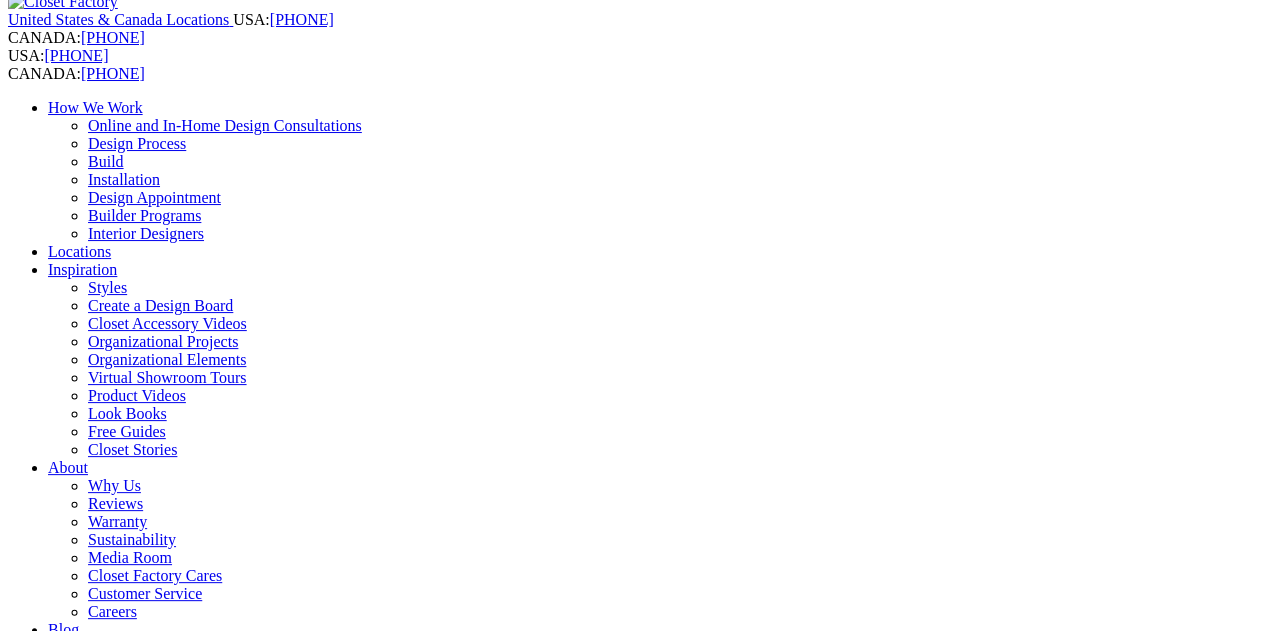 click on "Email Address (Required)" at bounding box center (79, 1706) 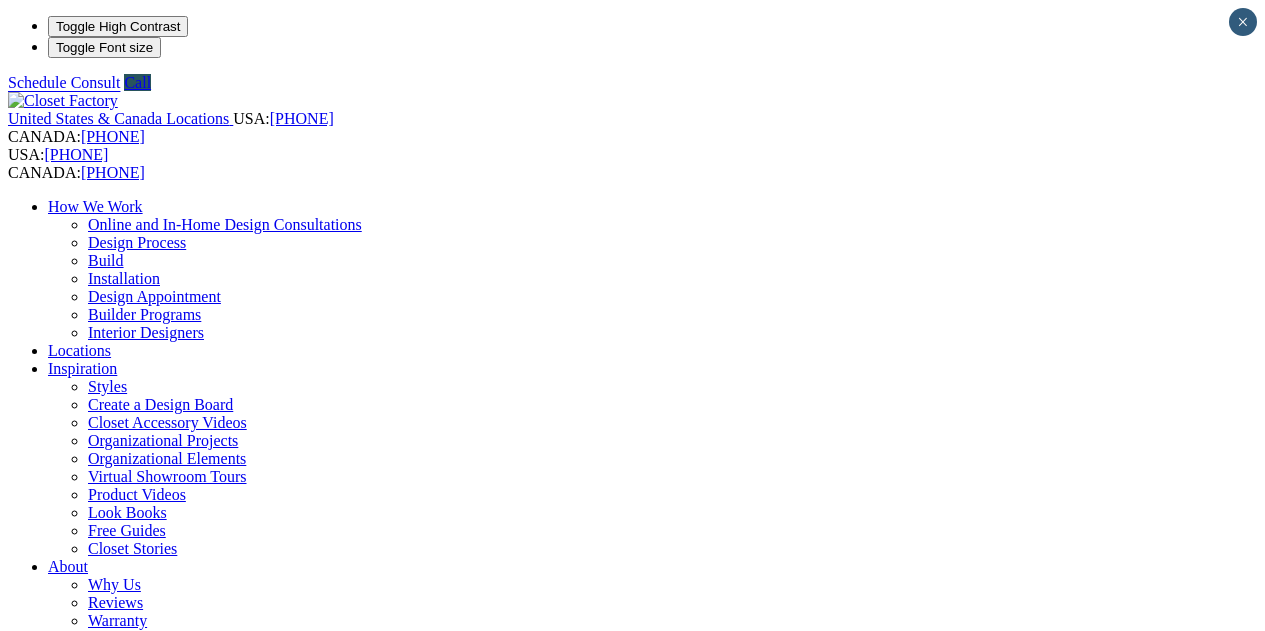 scroll, scrollTop: 0, scrollLeft: 0, axis: both 